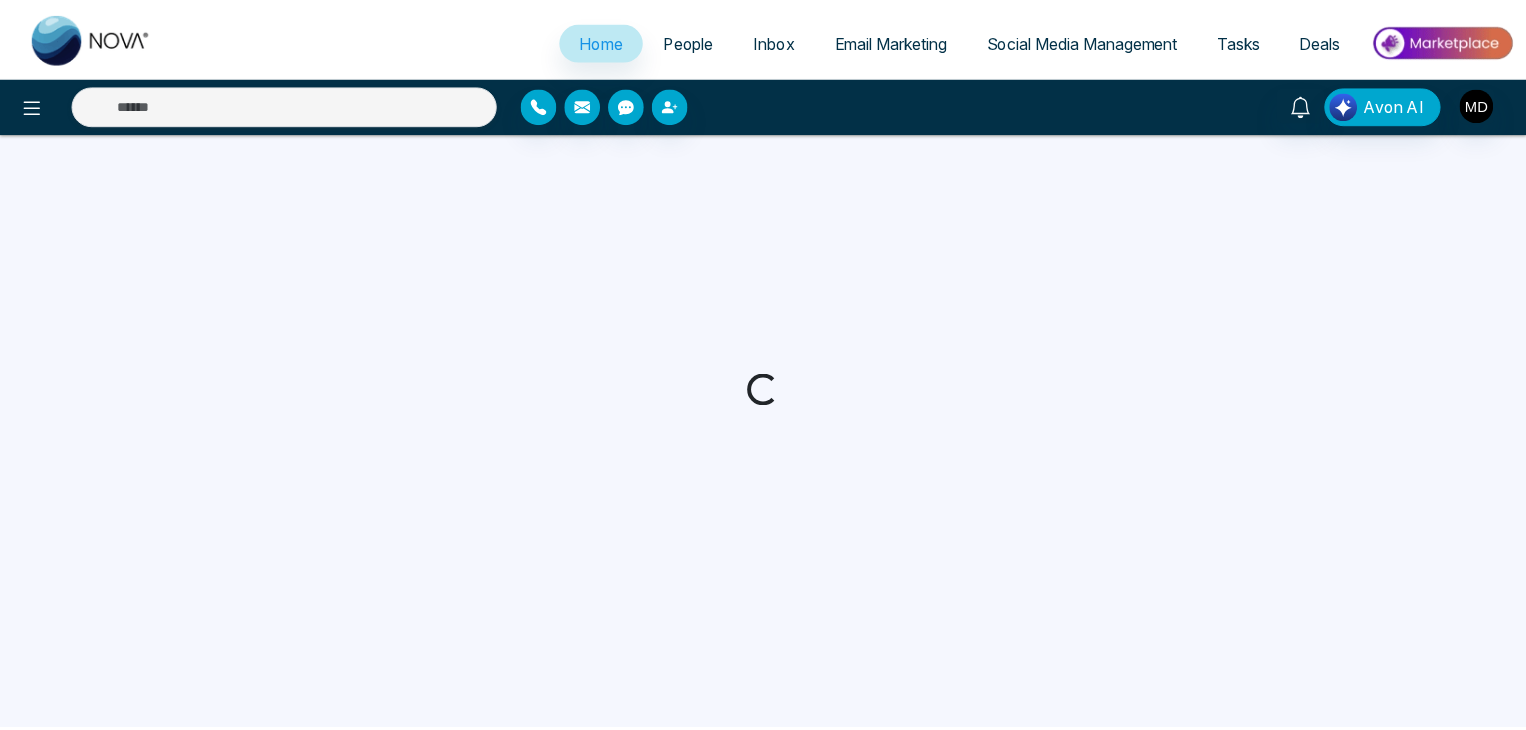 scroll, scrollTop: 0, scrollLeft: 0, axis: both 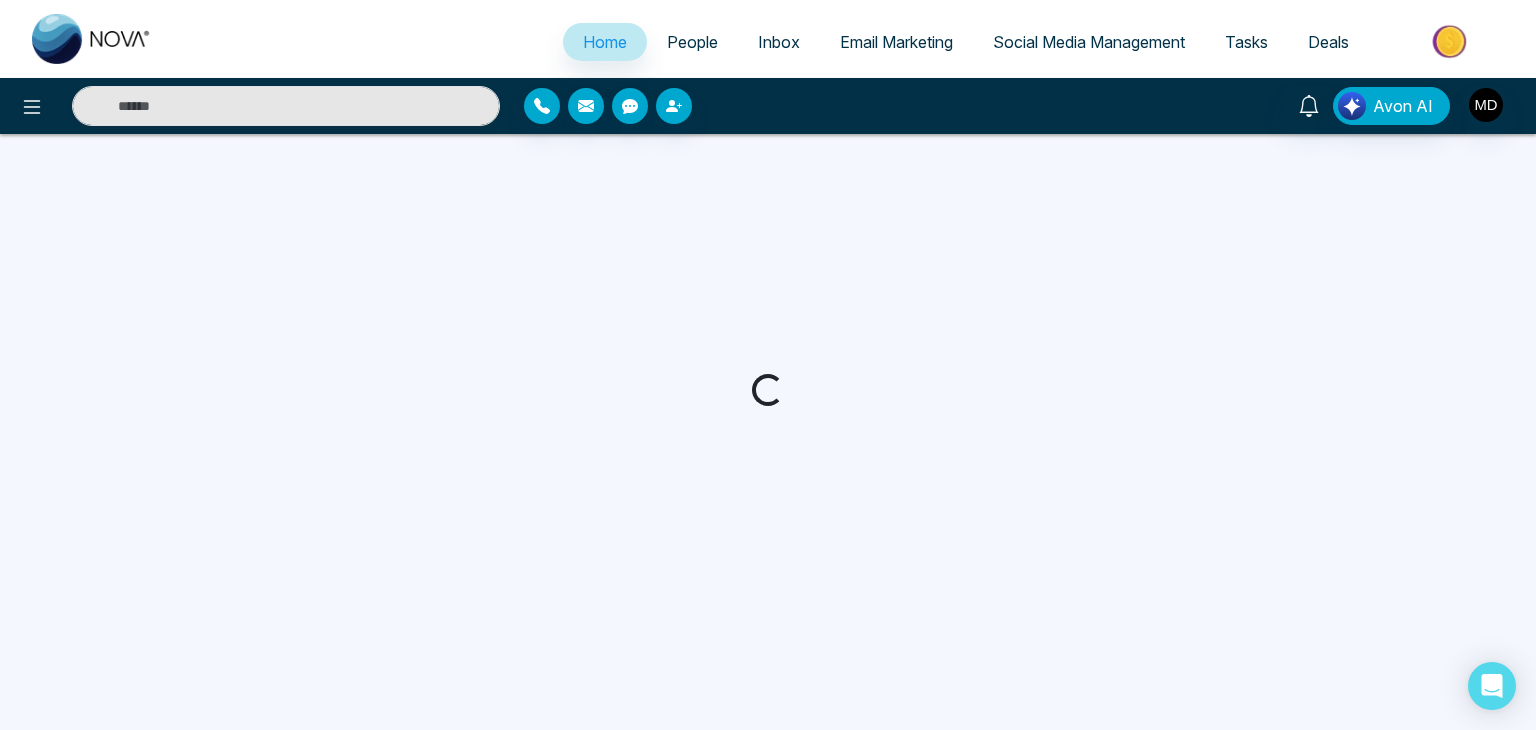 select on "*" 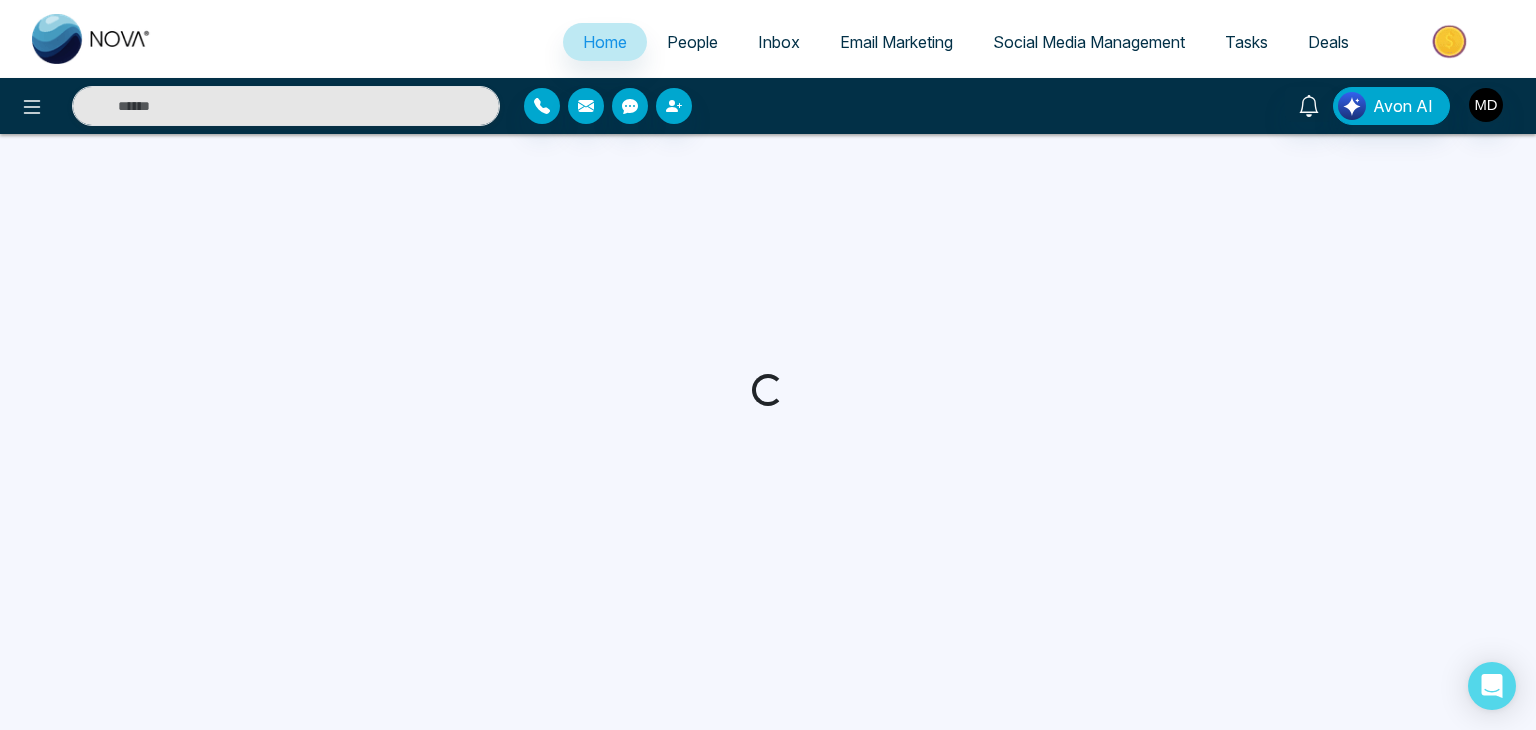 select on "*" 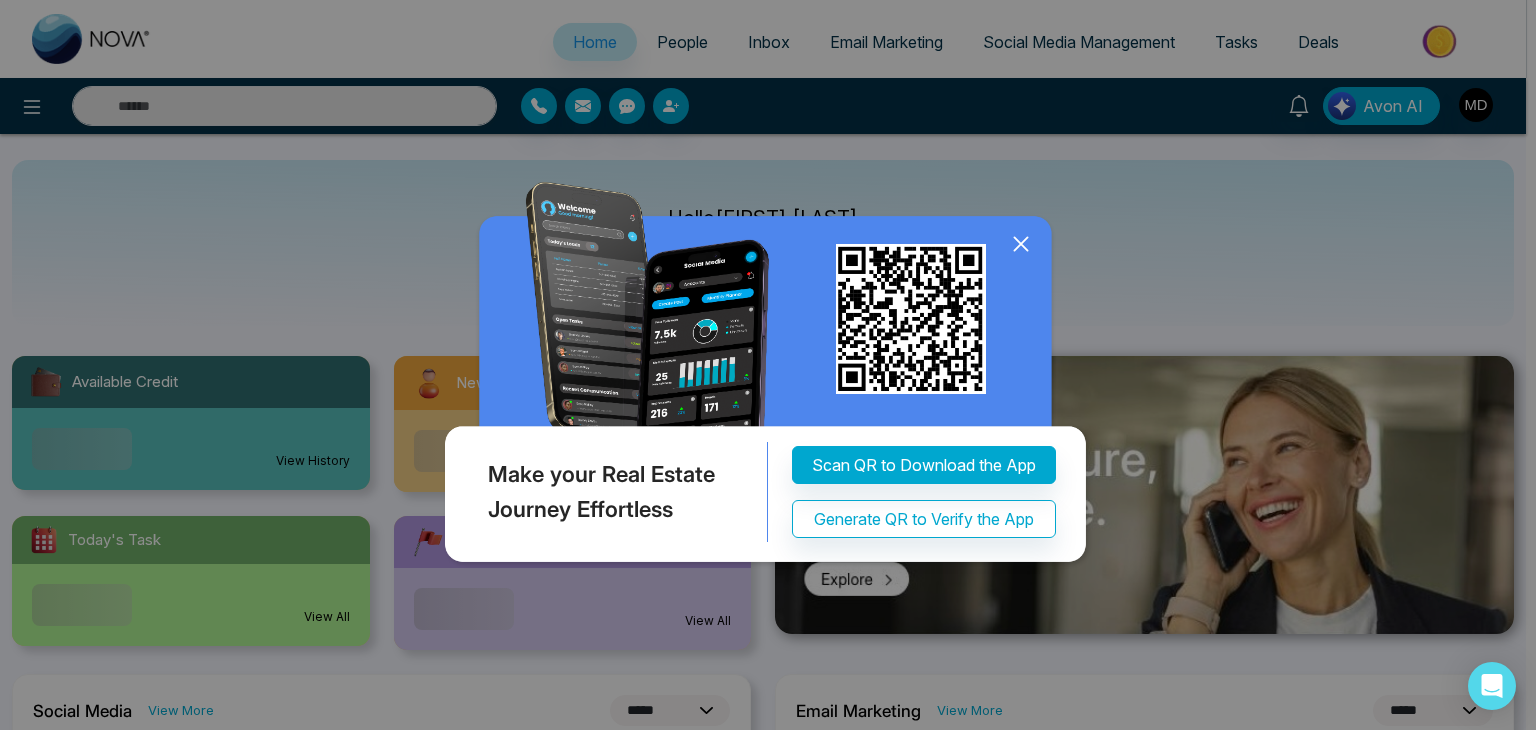 click 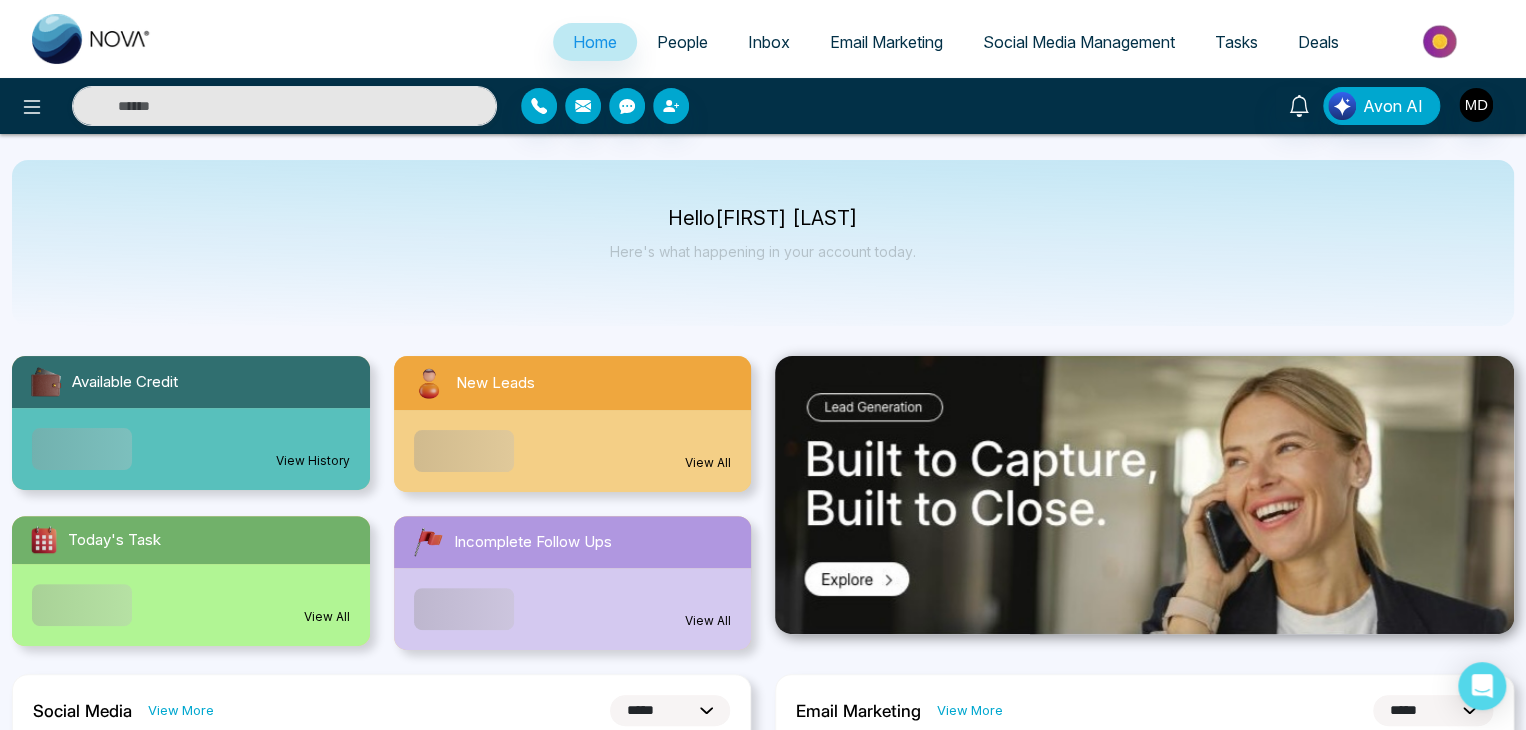 click on "People" at bounding box center [682, 42] 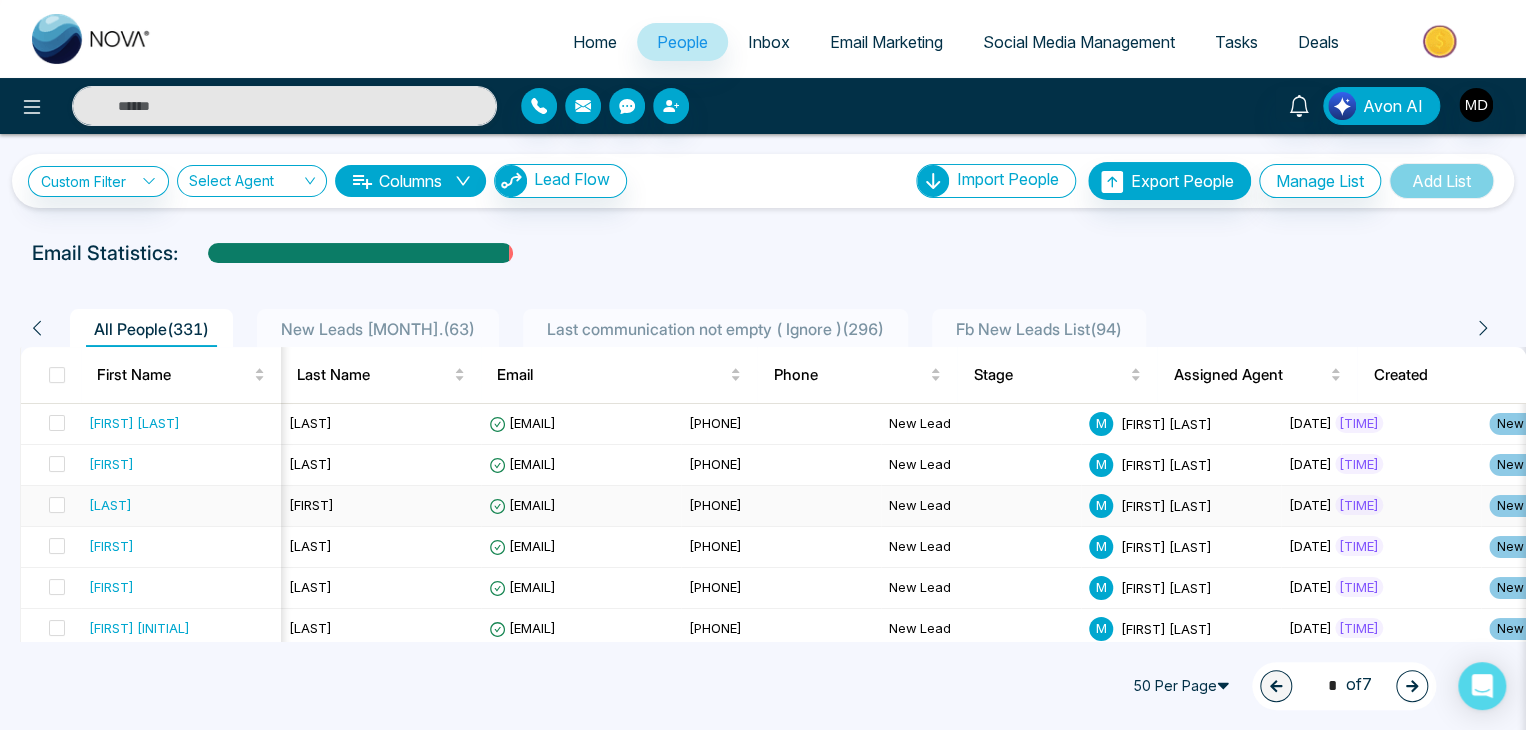 scroll, scrollTop: 0, scrollLeft: 788, axis: horizontal 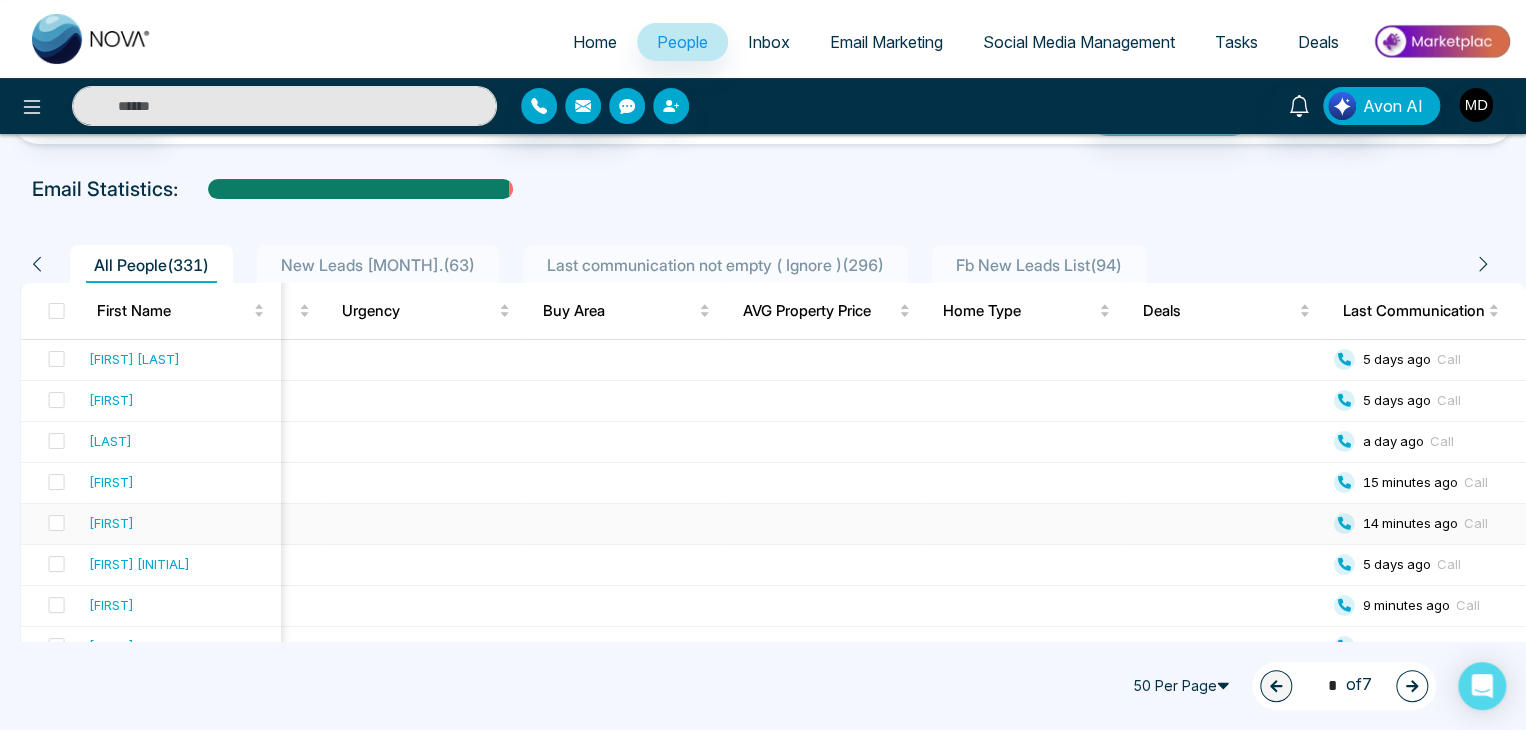 click at bounding box center (826, 524) 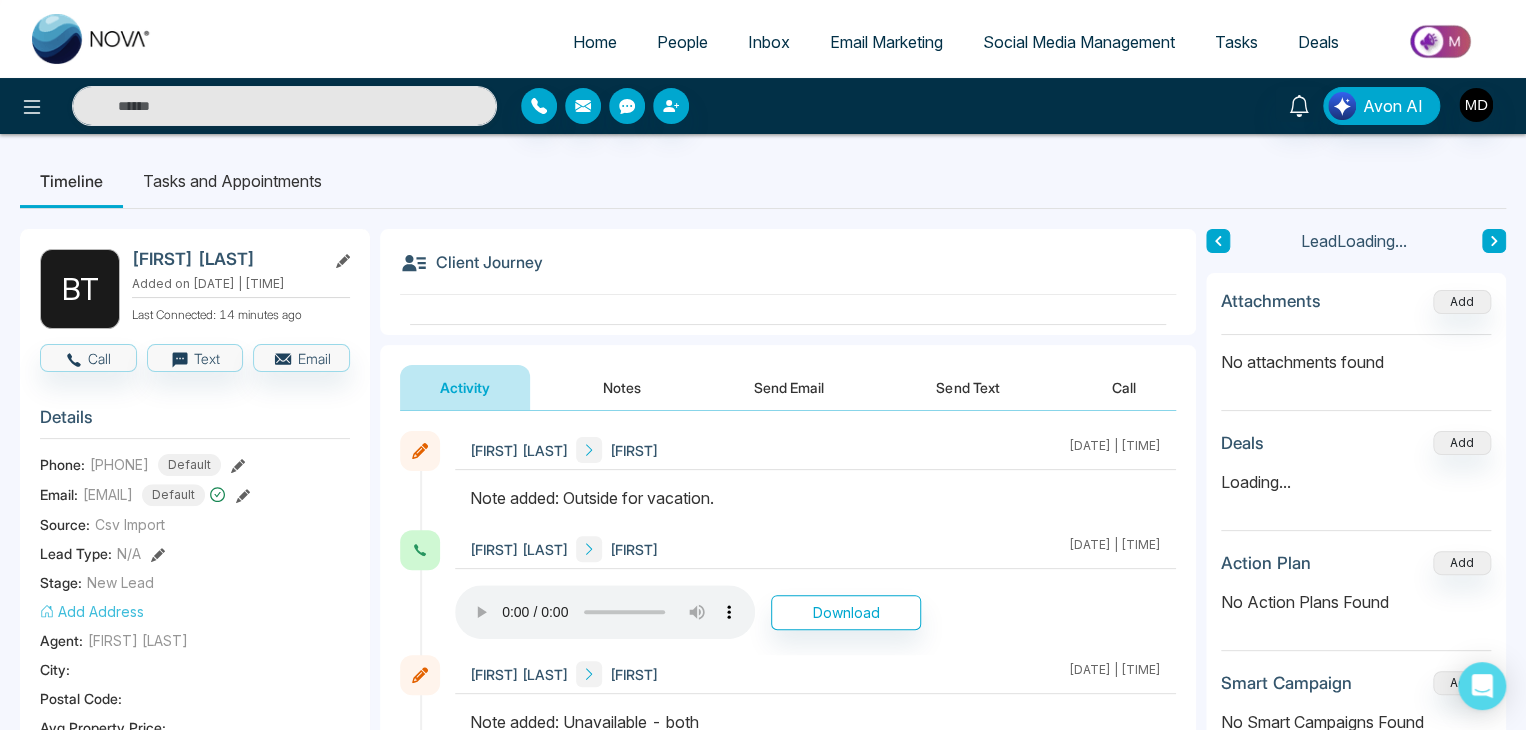 scroll, scrollTop: 71, scrollLeft: 0, axis: vertical 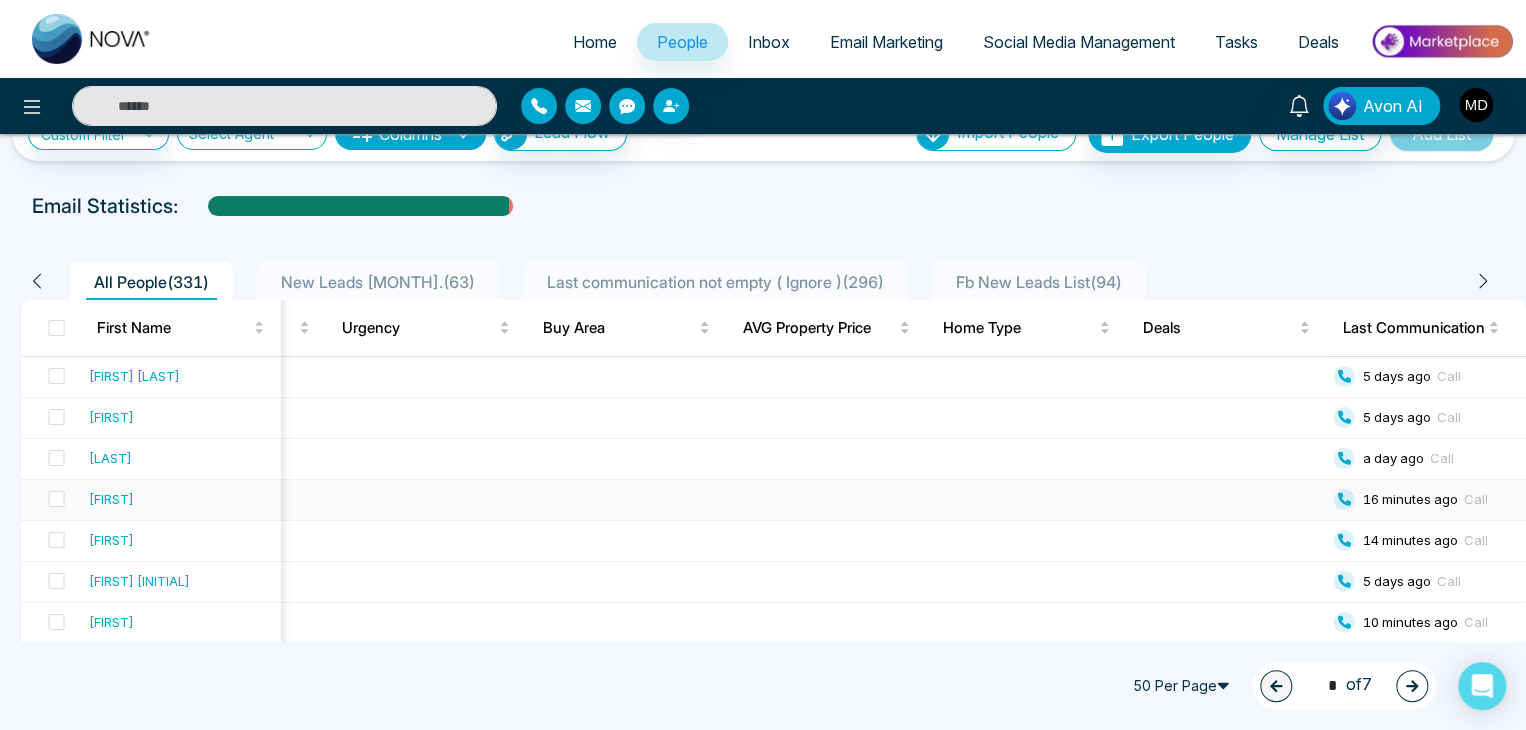 click at bounding box center [826, 500] 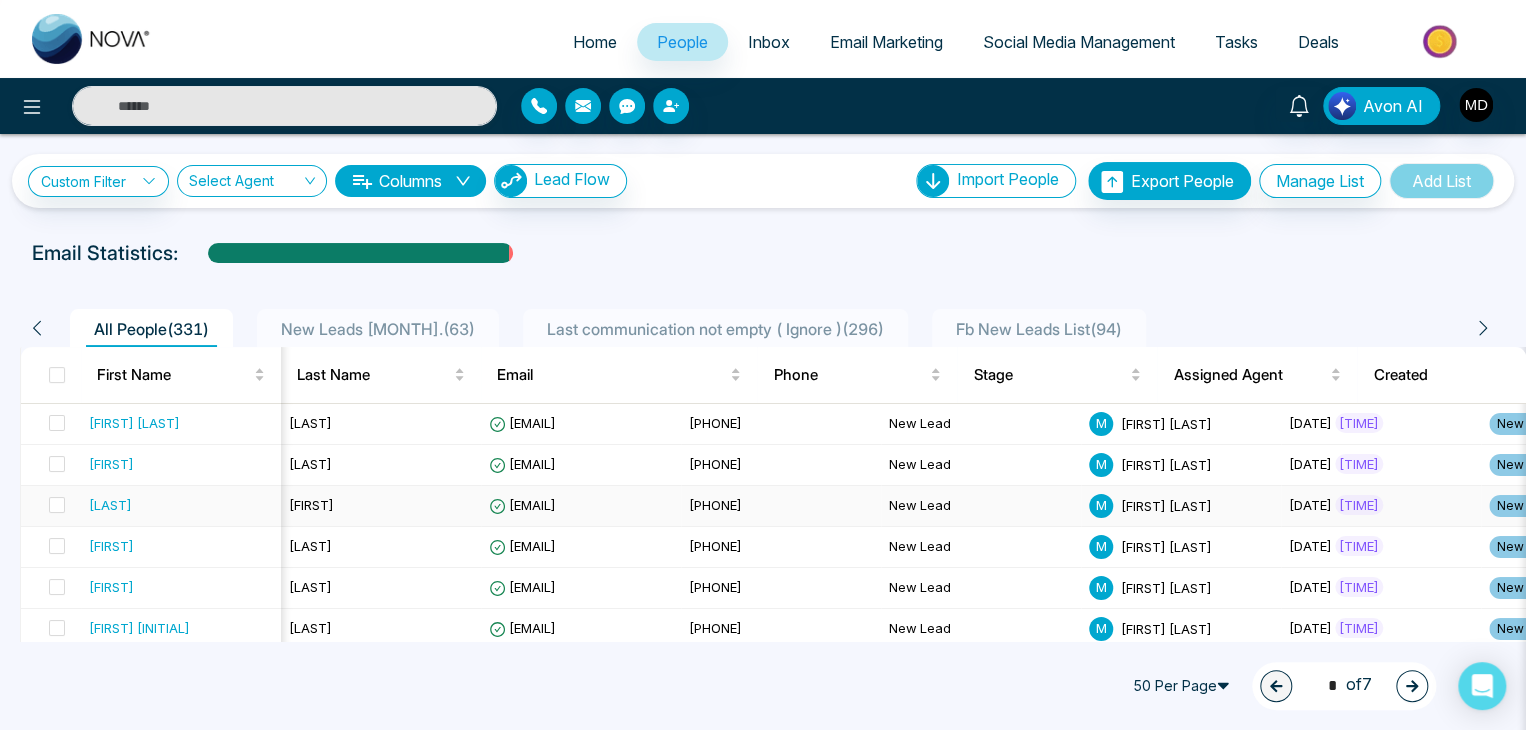 scroll, scrollTop: 0, scrollLeft: 48, axis: horizontal 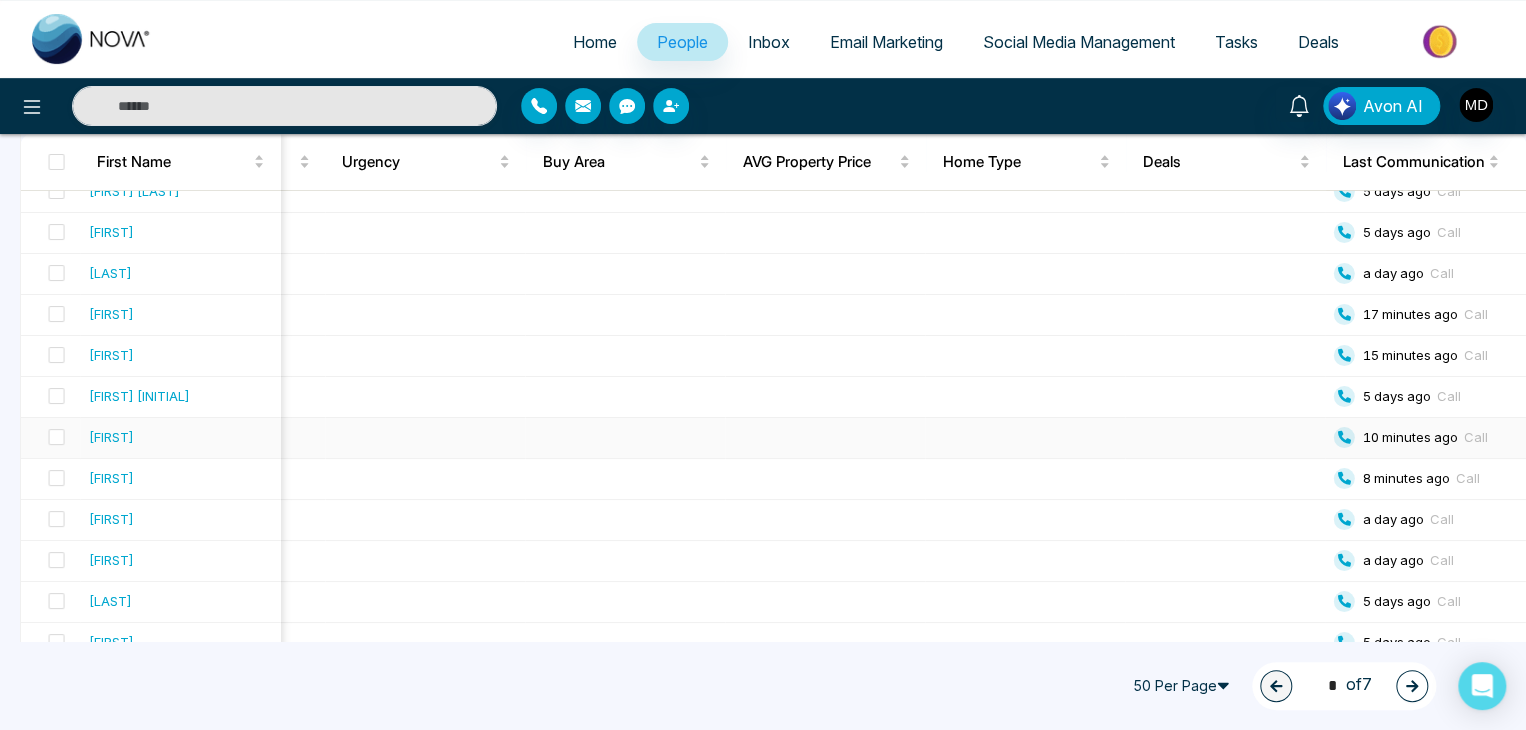 click at bounding box center [826, 438] 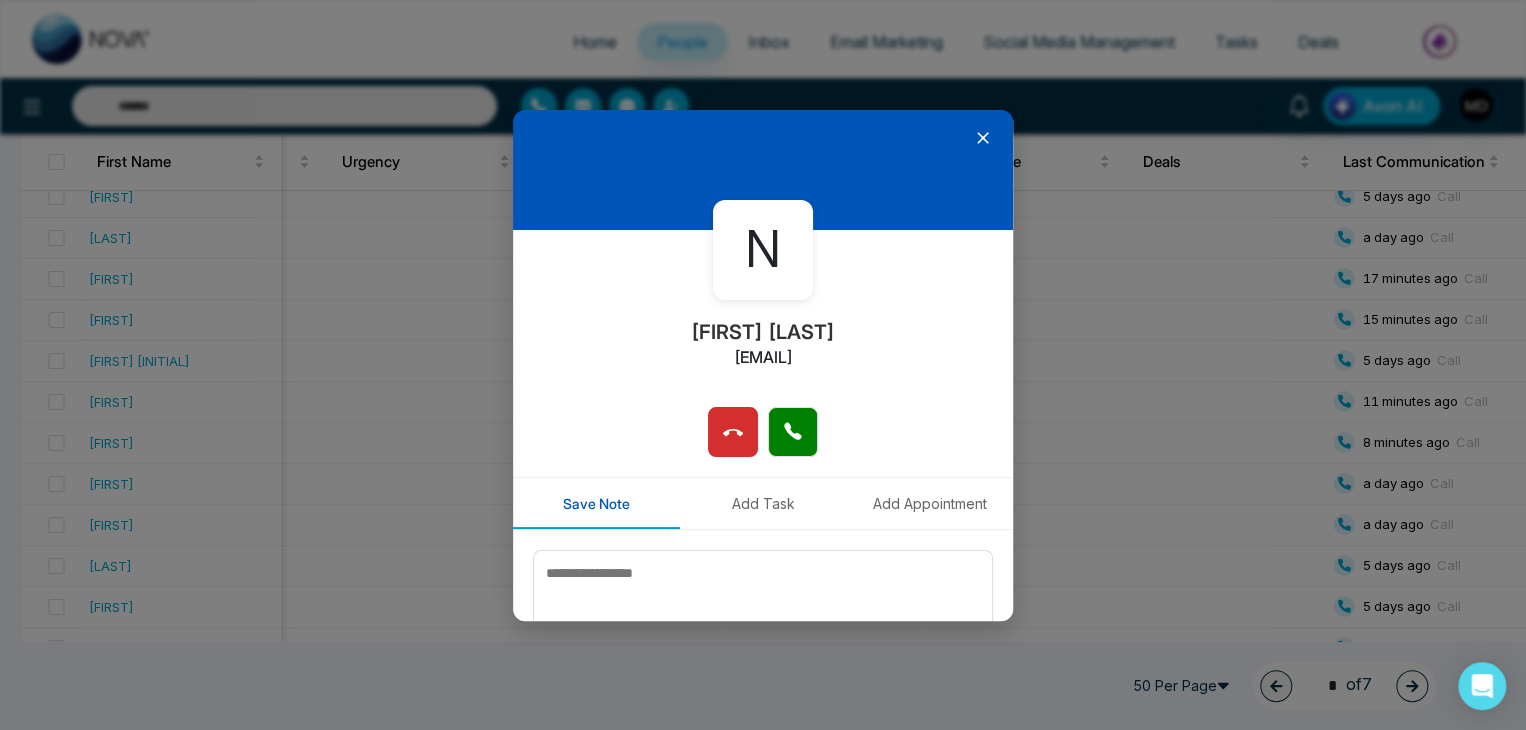 click 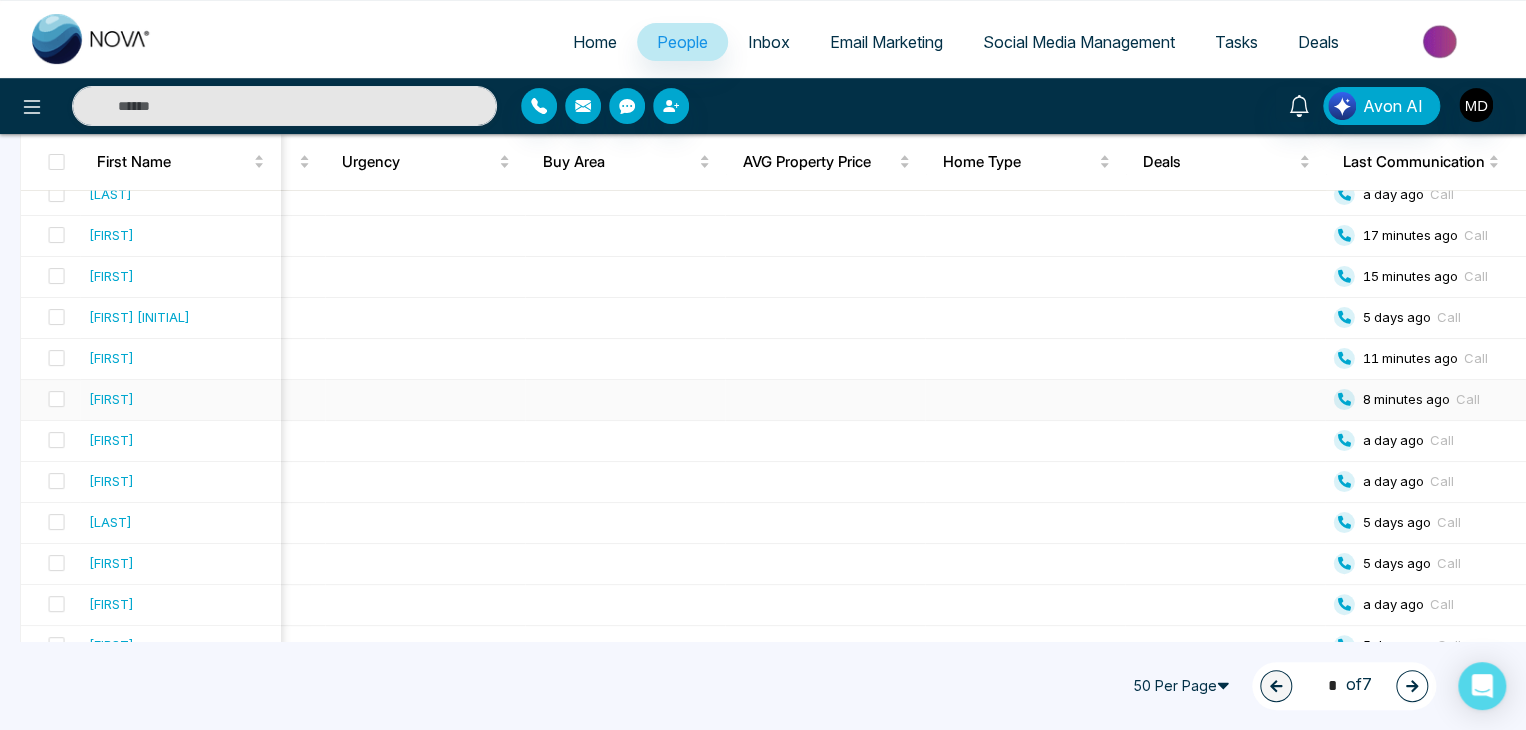 scroll, scrollTop: 308, scrollLeft: 0, axis: vertical 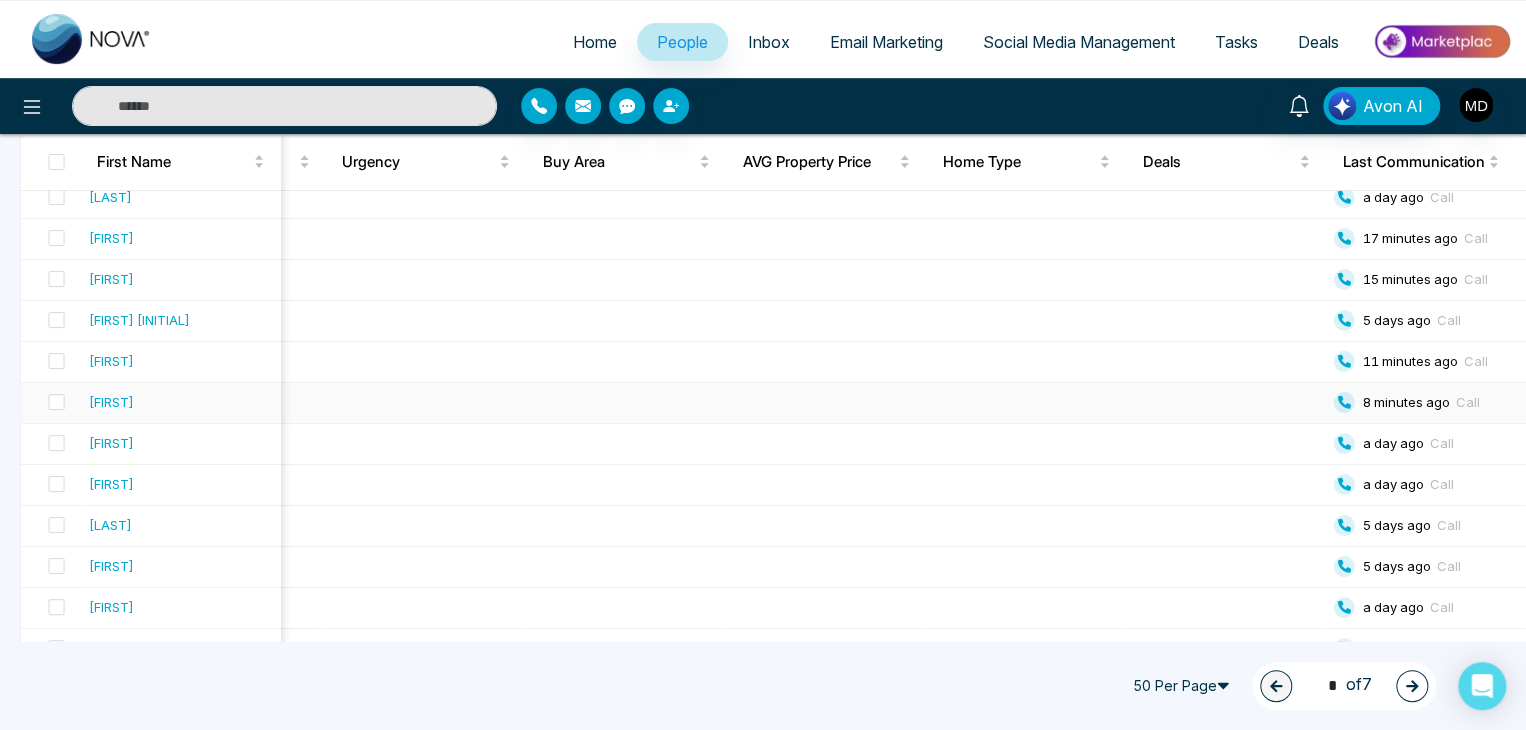 click at bounding box center (1226, 403) 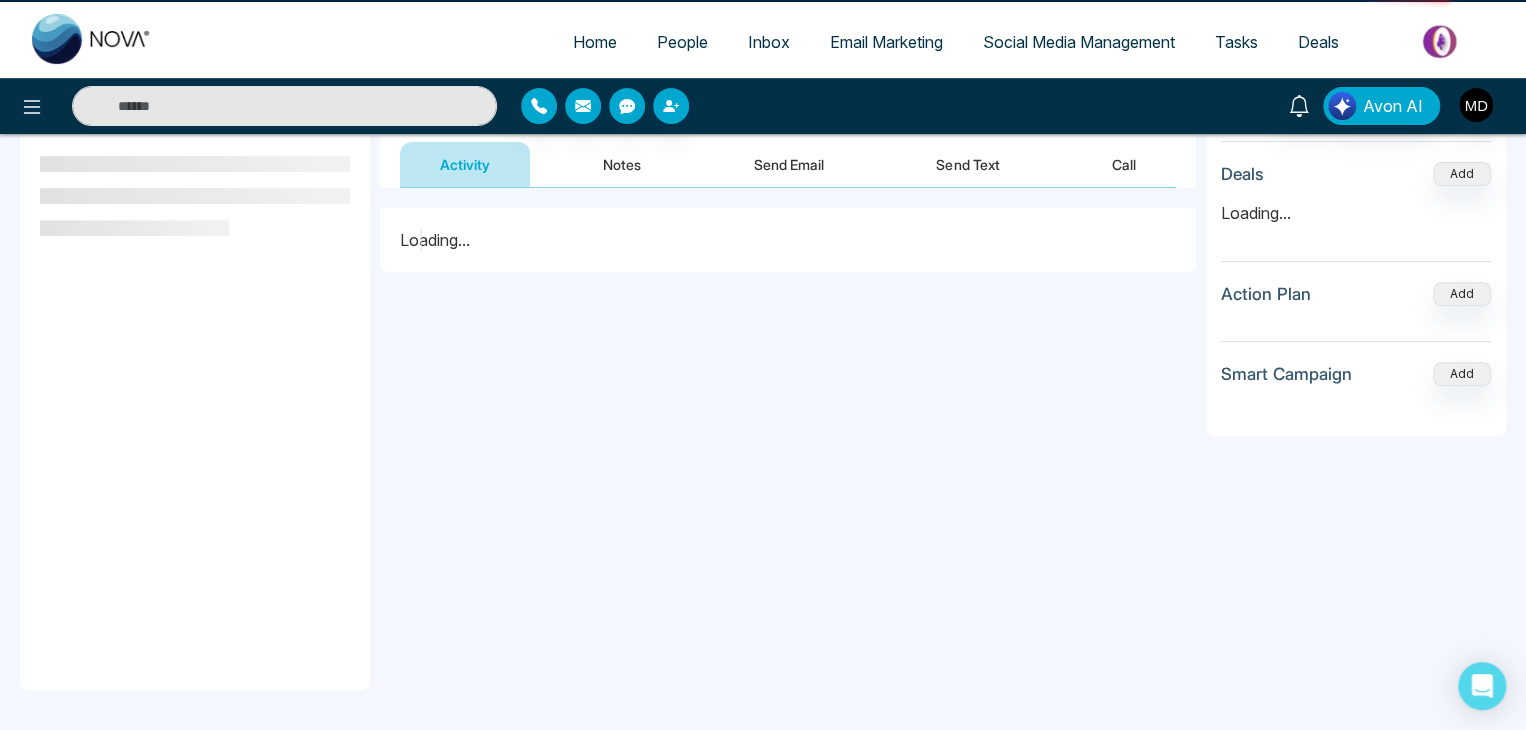 scroll, scrollTop: 0, scrollLeft: 0, axis: both 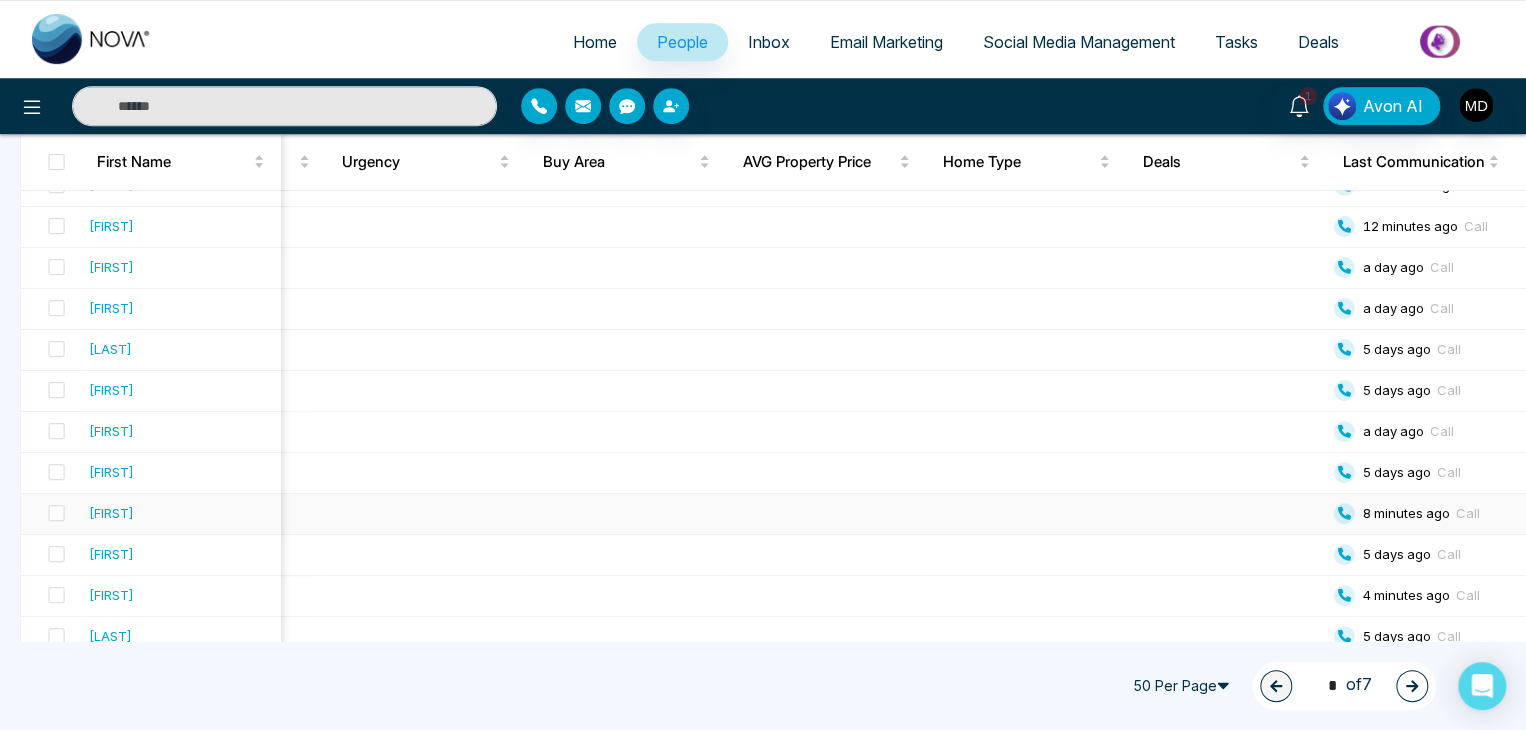 click at bounding box center (1026, 514) 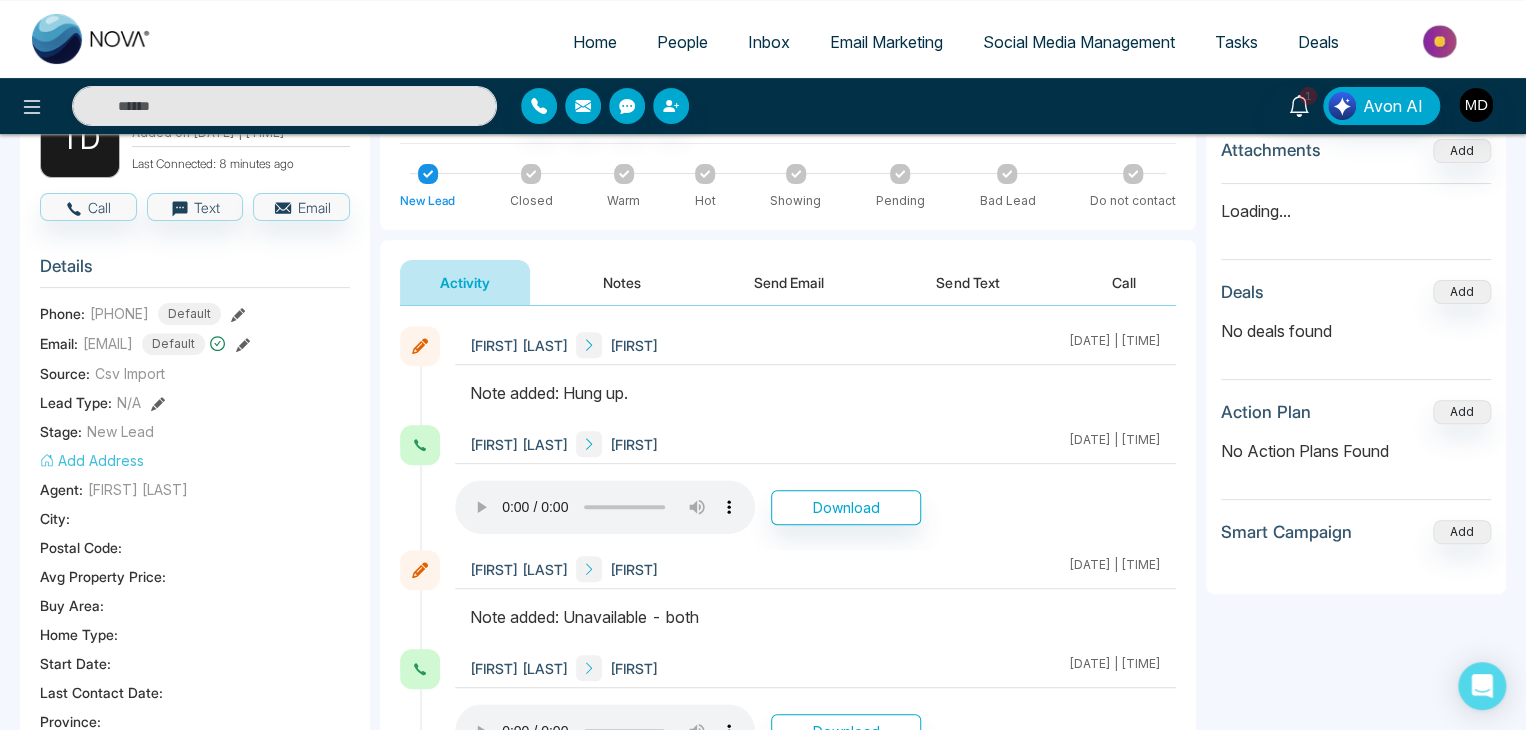 scroll, scrollTop: 152, scrollLeft: 0, axis: vertical 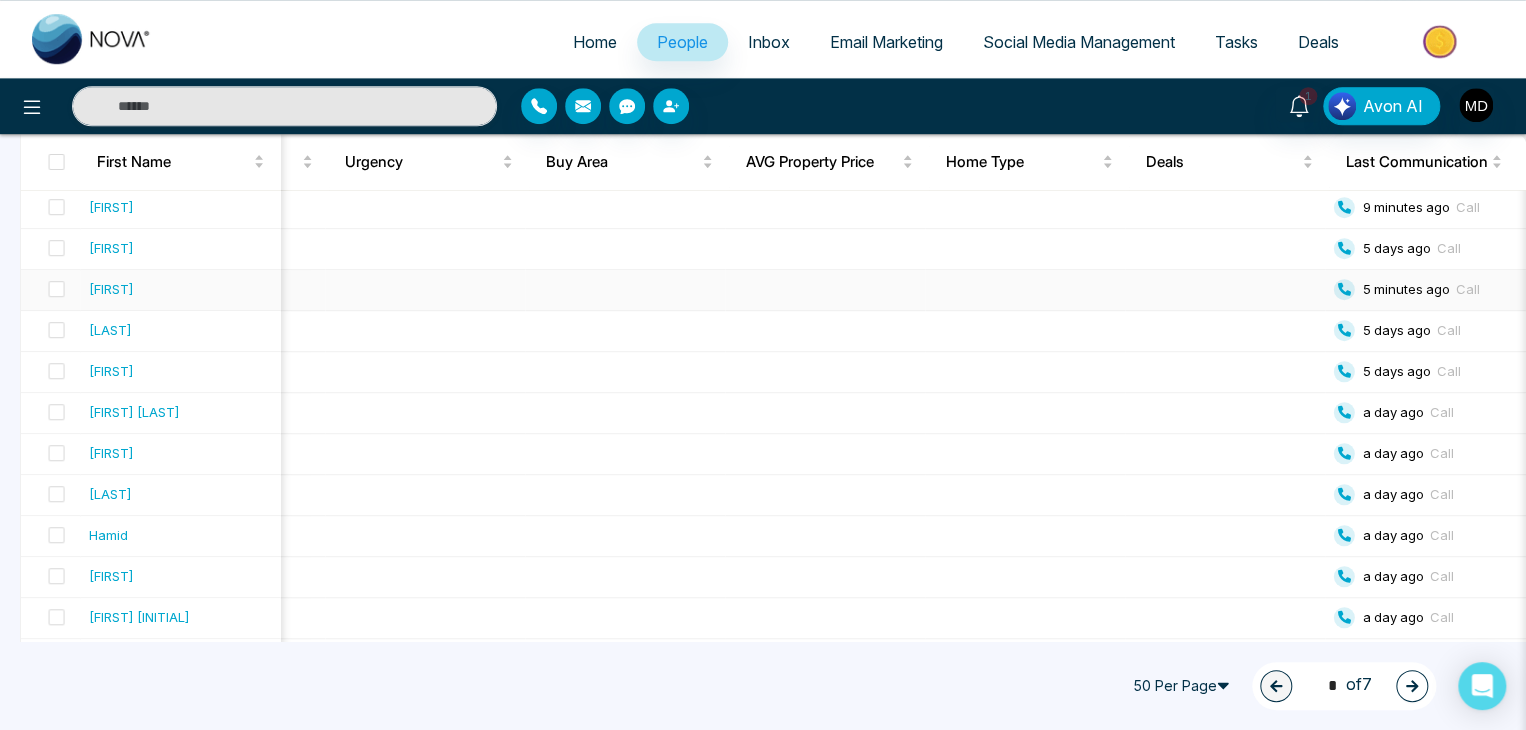 click at bounding box center (1026, 290) 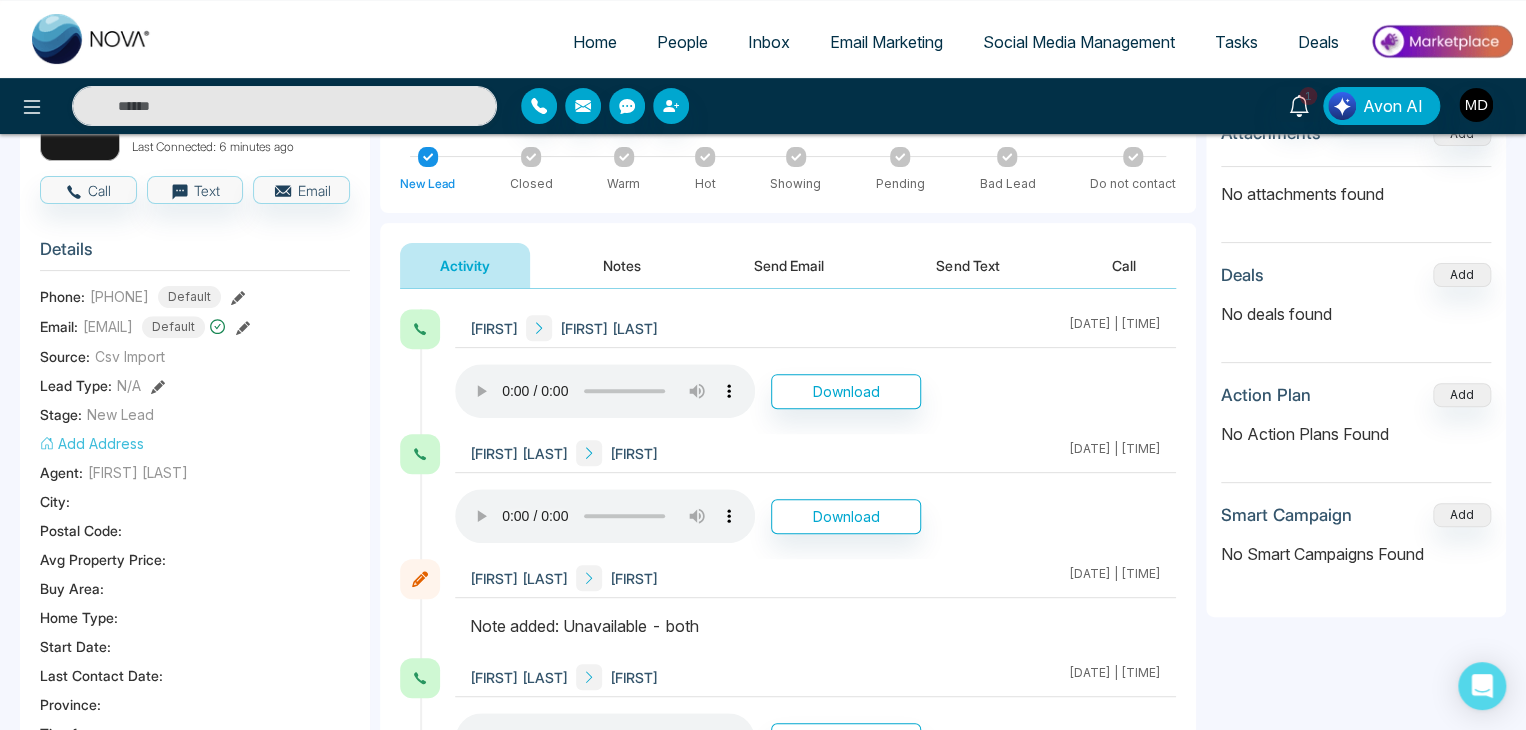 scroll, scrollTop: 176, scrollLeft: 0, axis: vertical 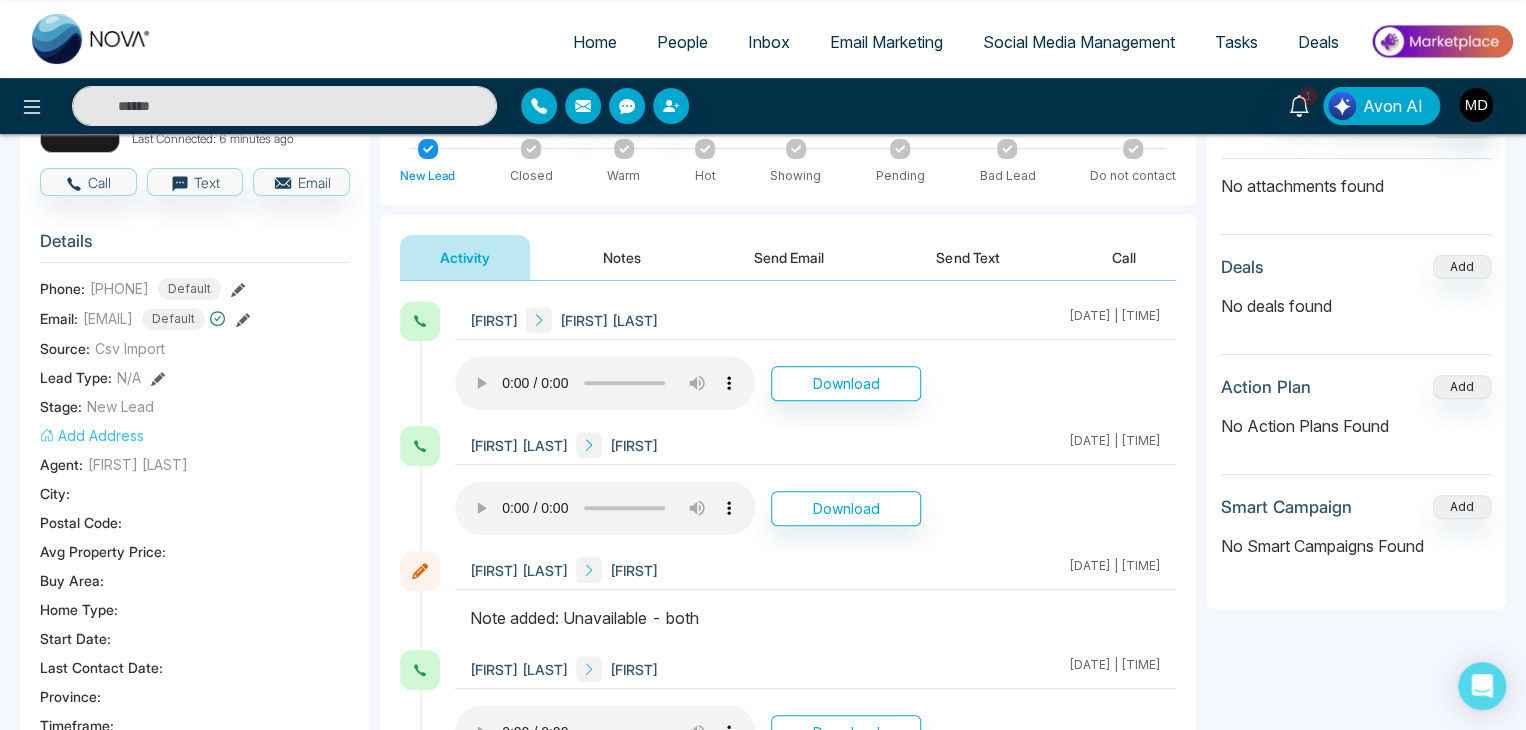 click on "[FIRST] [LAST] [DATE] | [TIME] Download [LAST] [FIRST] [DATE] | [TIME] Download [LAST] [FIRST] [DATE] | [TIME] [LAST] [FIRST] [DATE] | [TIME] Download [LAST] [FIRST] [DATE] | [TIME] Download" at bounding box center (788, 650) 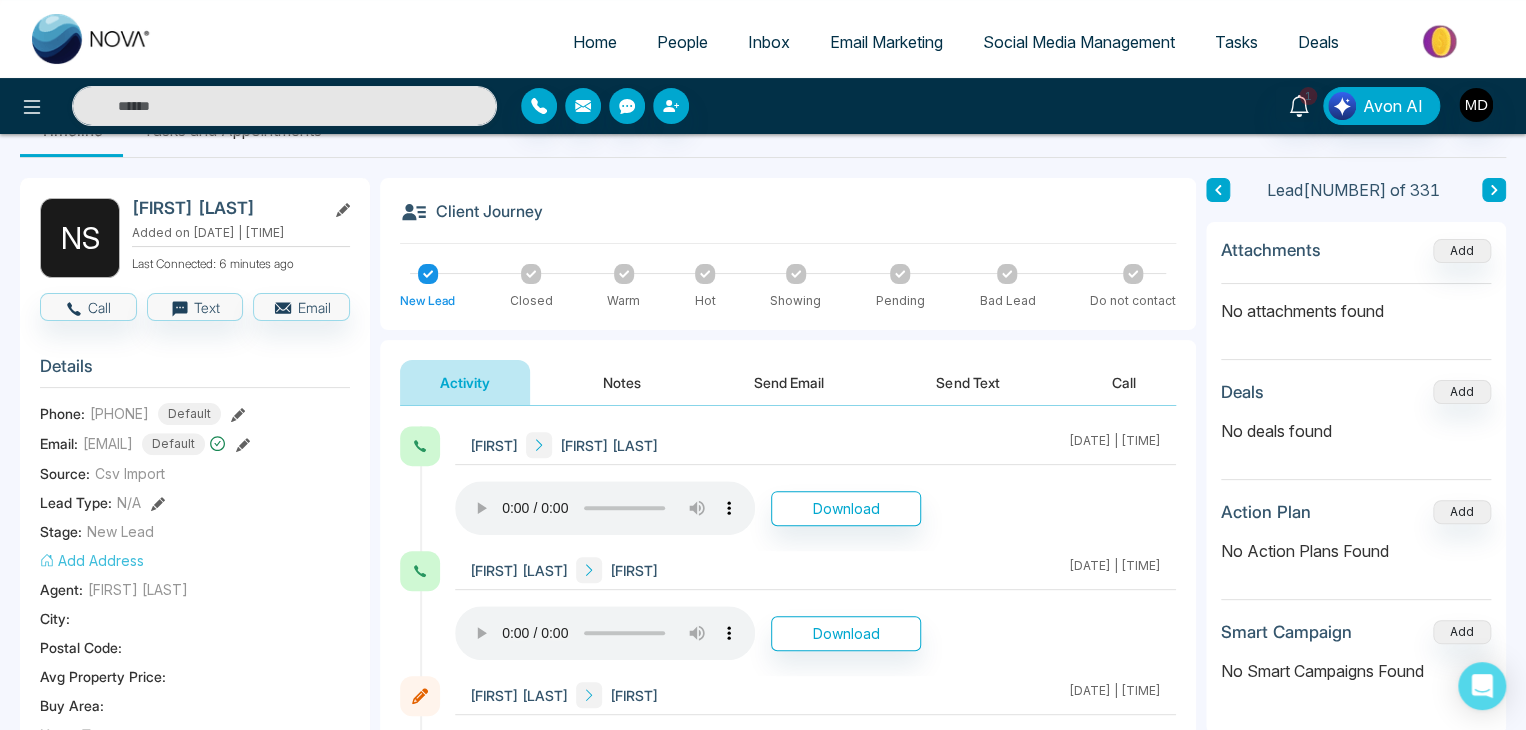 scroll, scrollTop: 0, scrollLeft: 0, axis: both 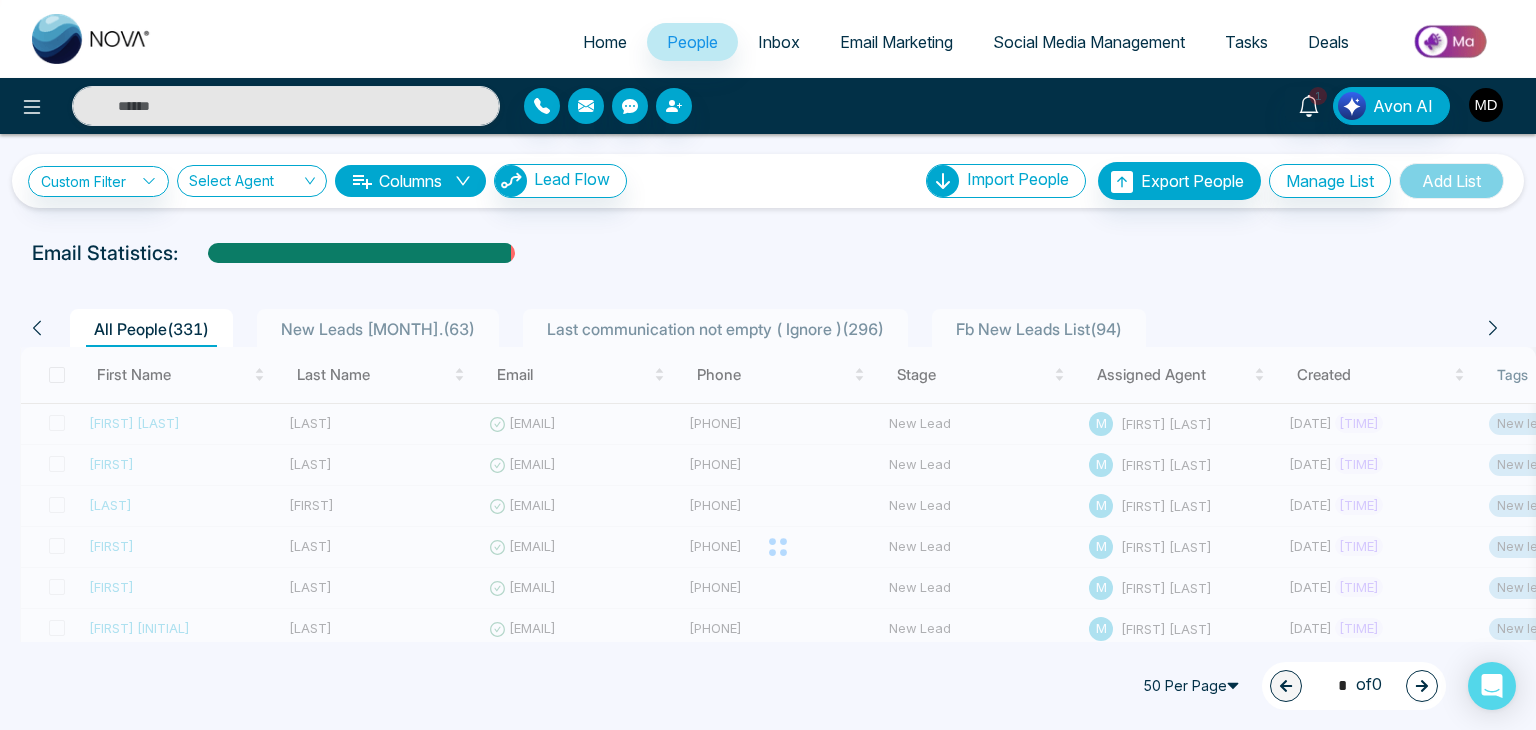 click at bounding box center [1486, 105] 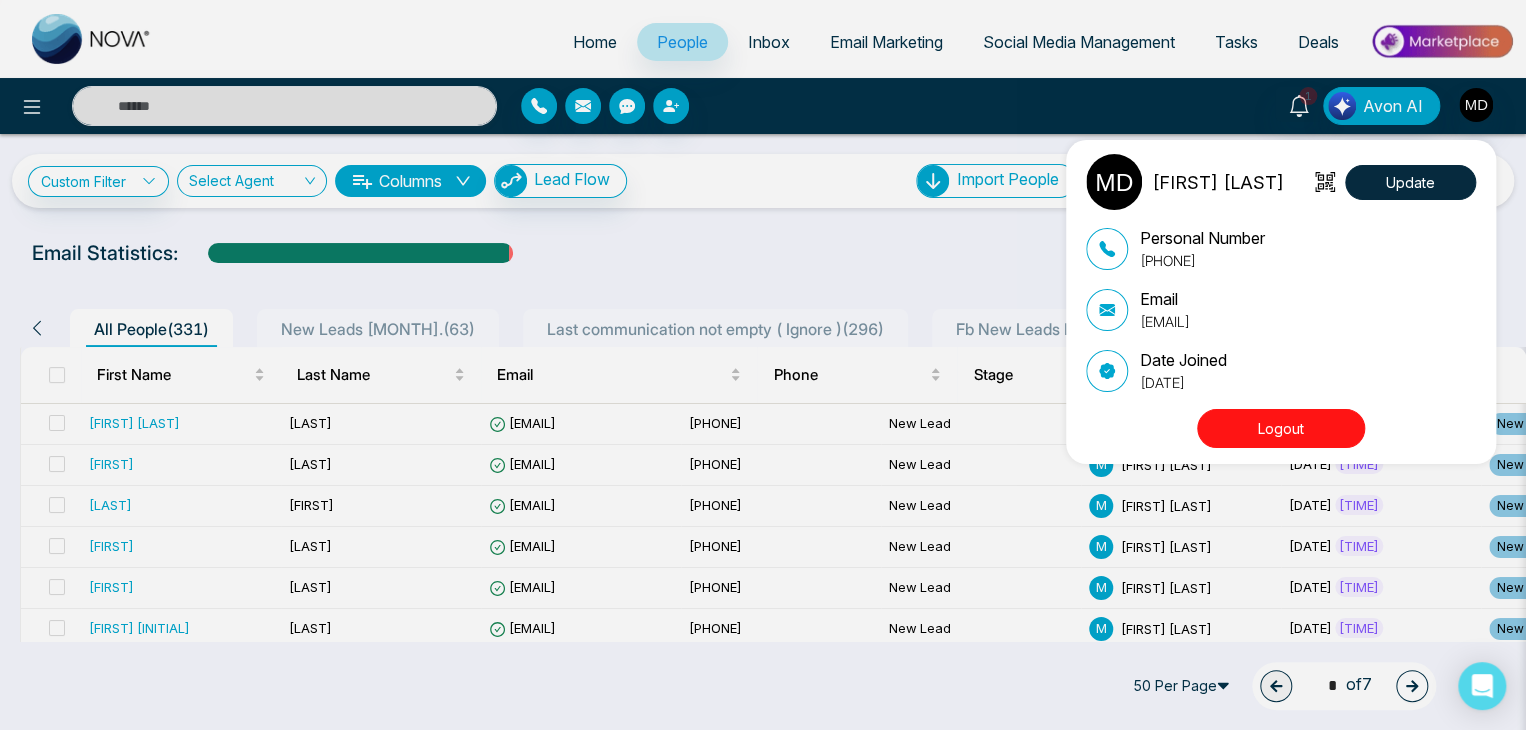 click on "Logout" at bounding box center (1281, 428) 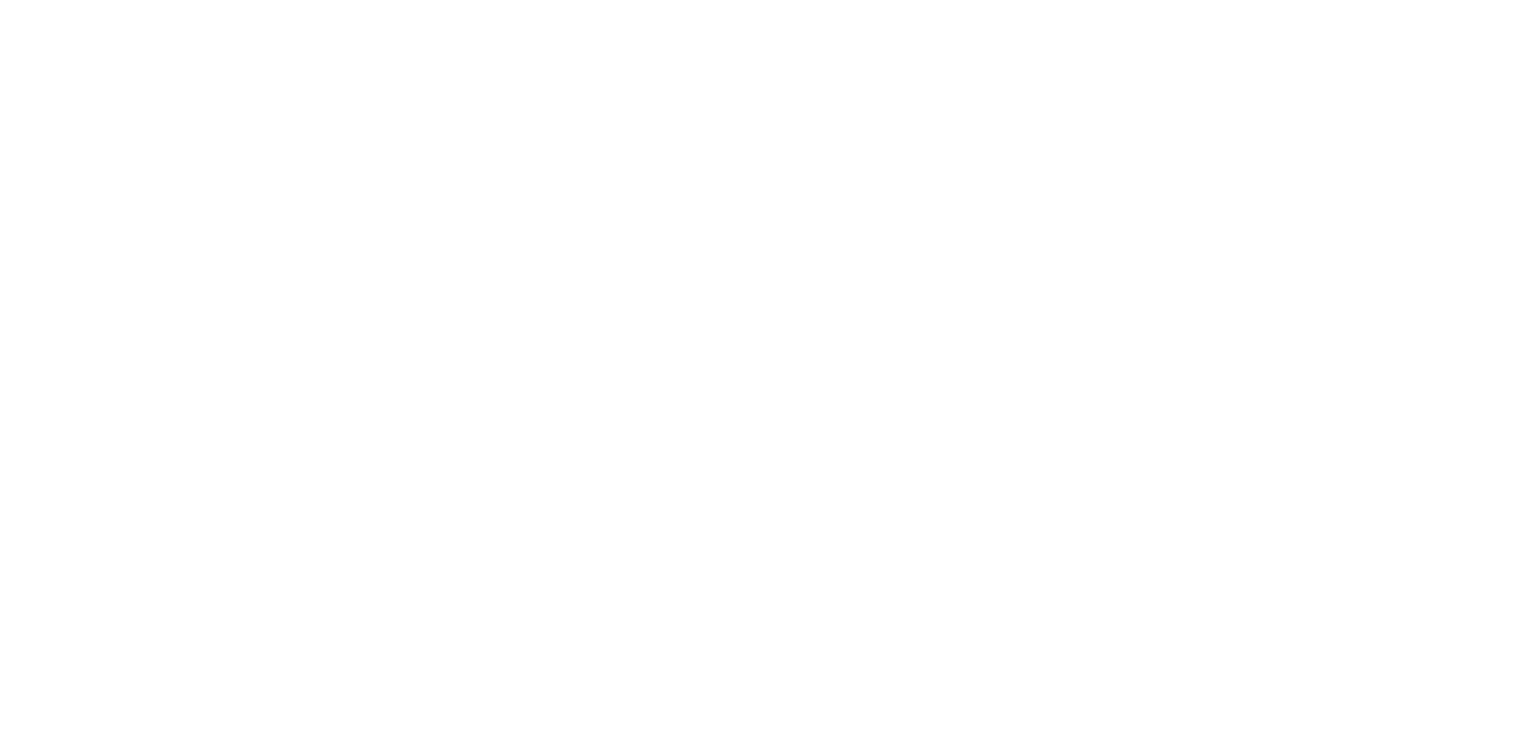 scroll, scrollTop: 0, scrollLeft: 0, axis: both 